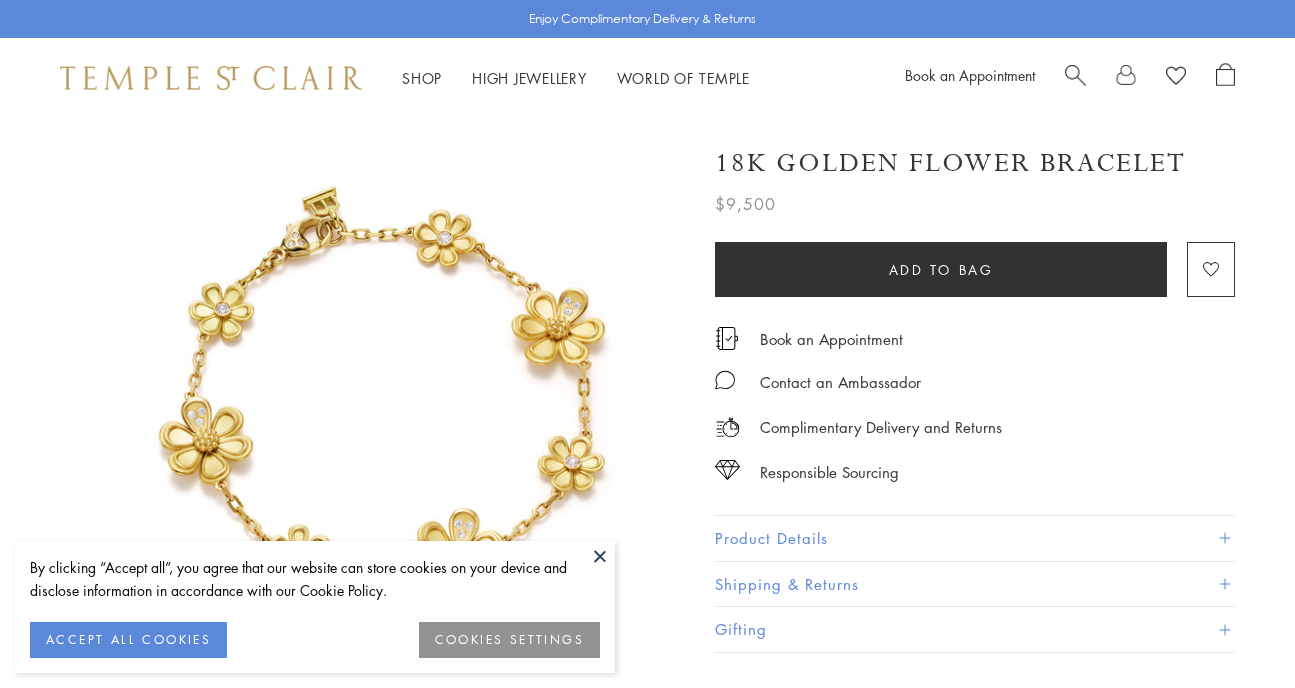 scroll, scrollTop: 0, scrollLeft: 0, axis: both 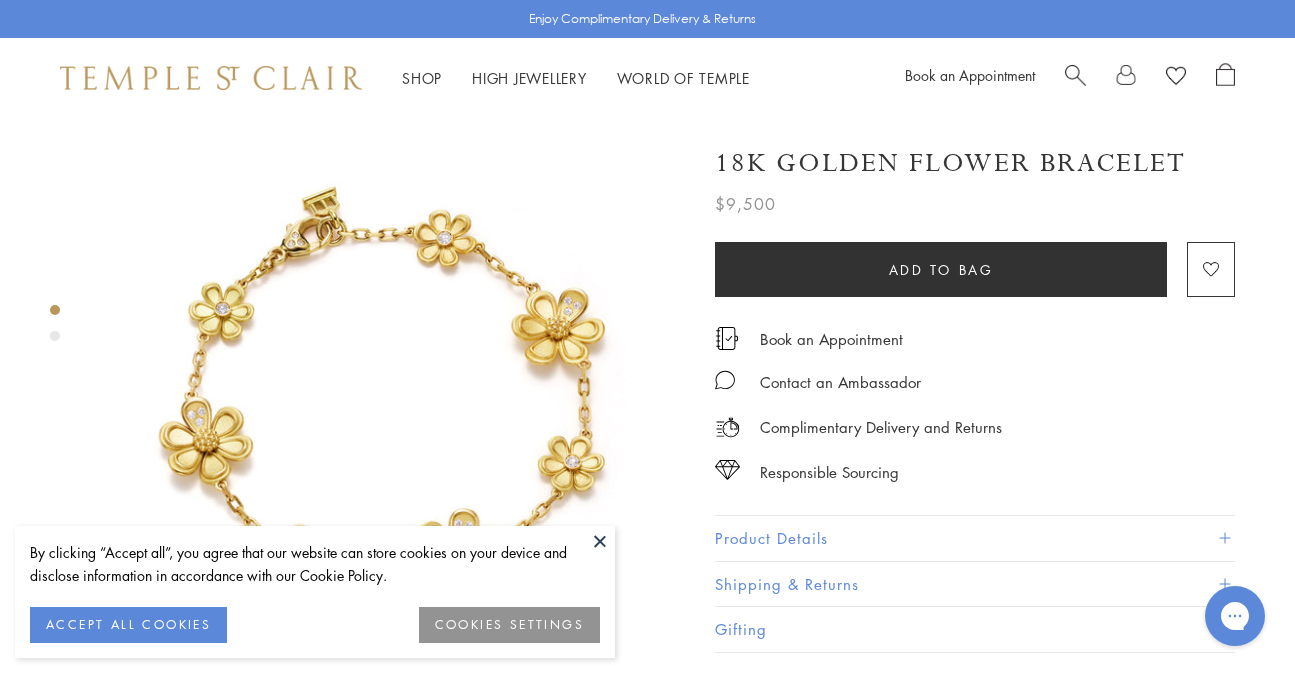 click at bounding box center [600, 541] 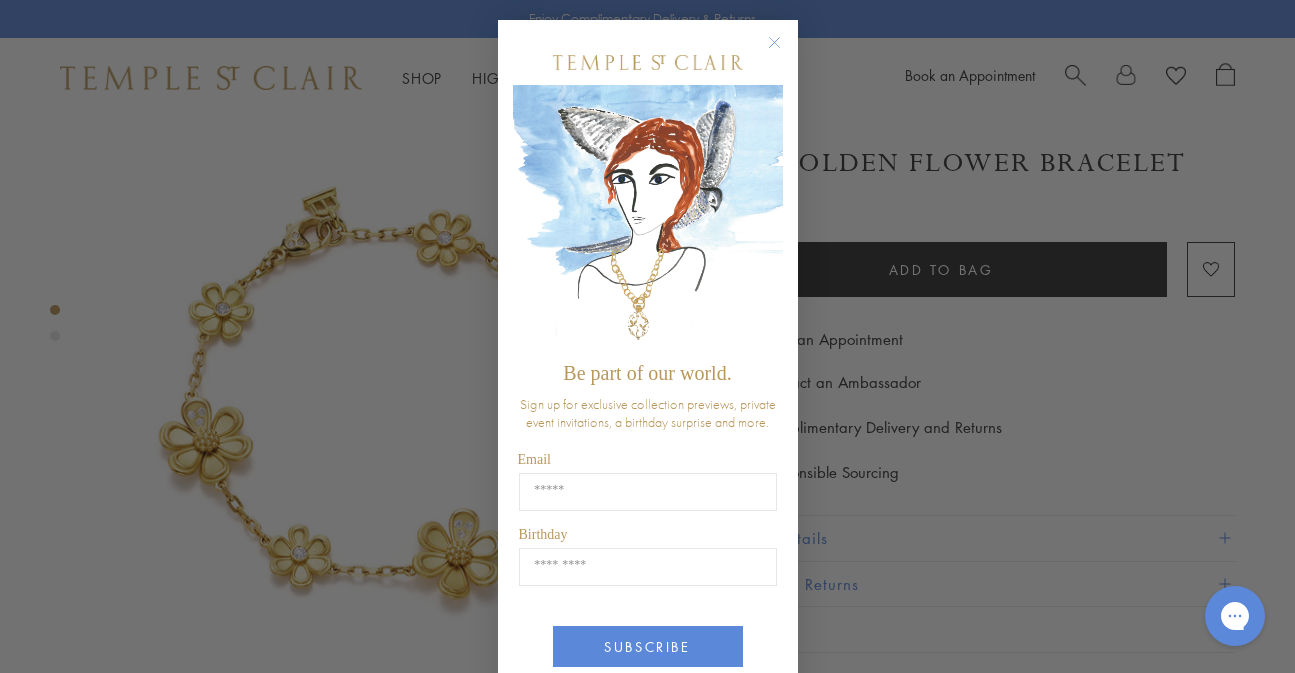 click 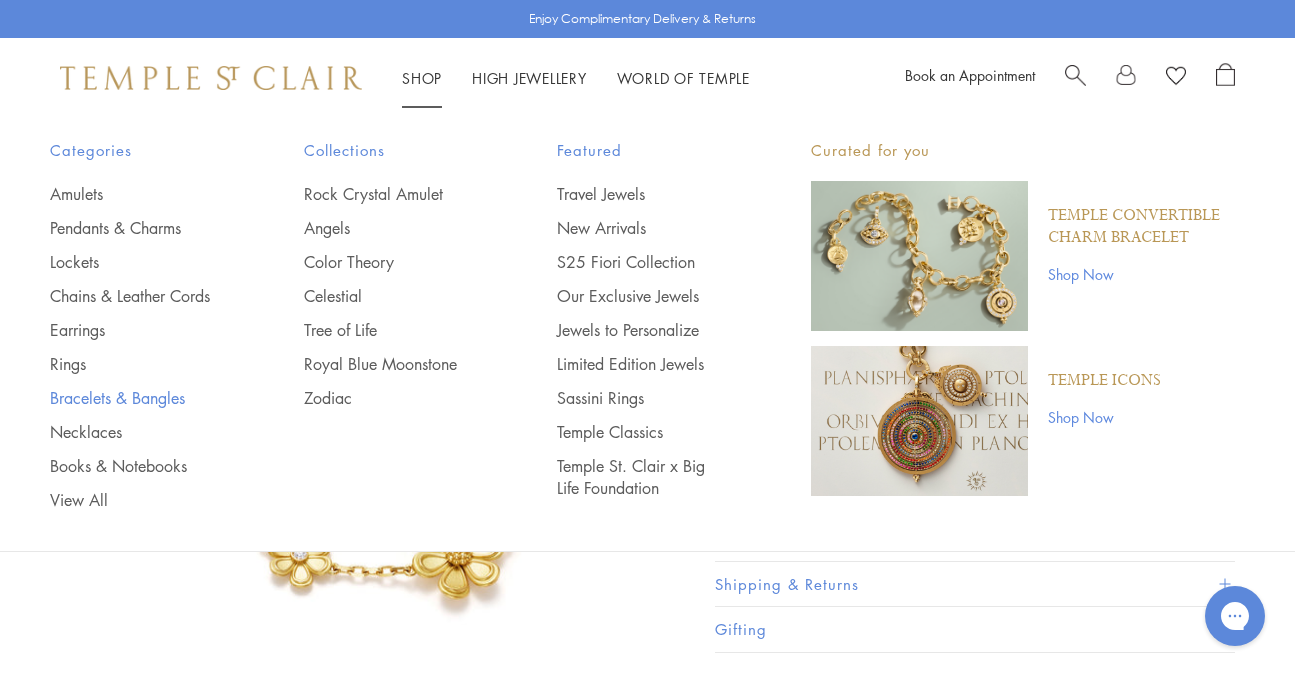 click on "Bracelets & Bangles" at bounding box center [137, 398] 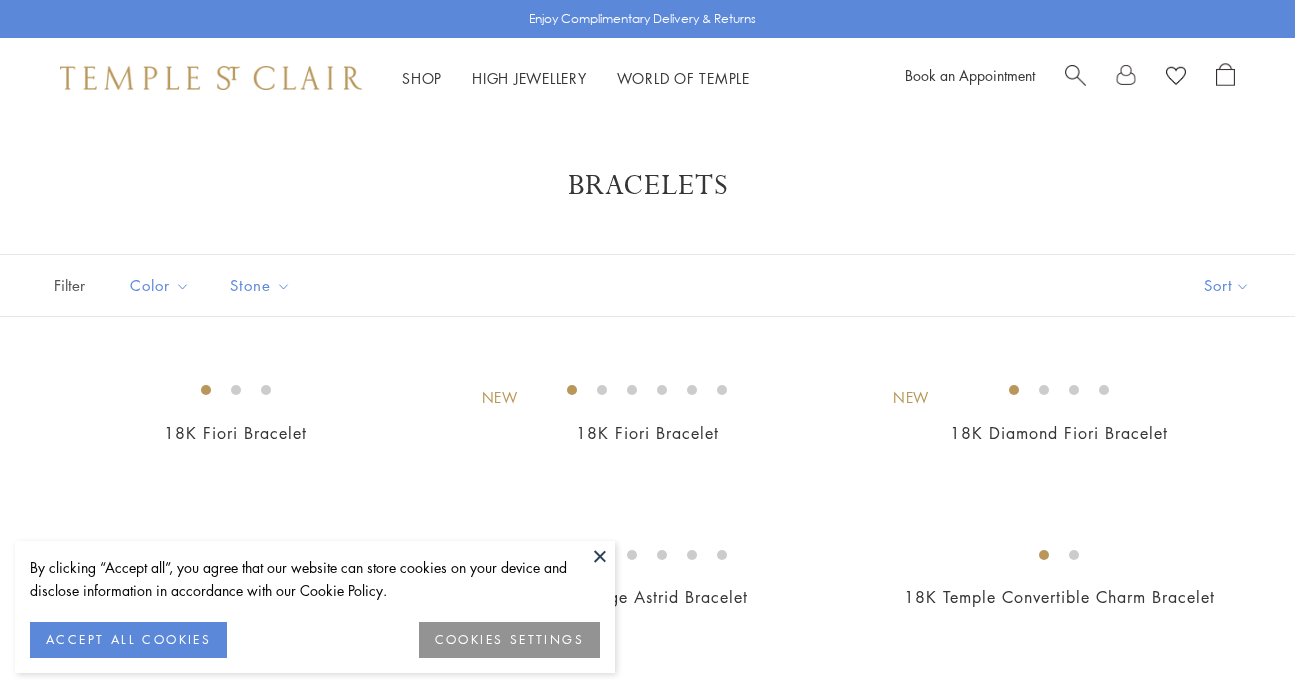 scroll, scrollTop: 0, scrollLeft: 0, axis: both 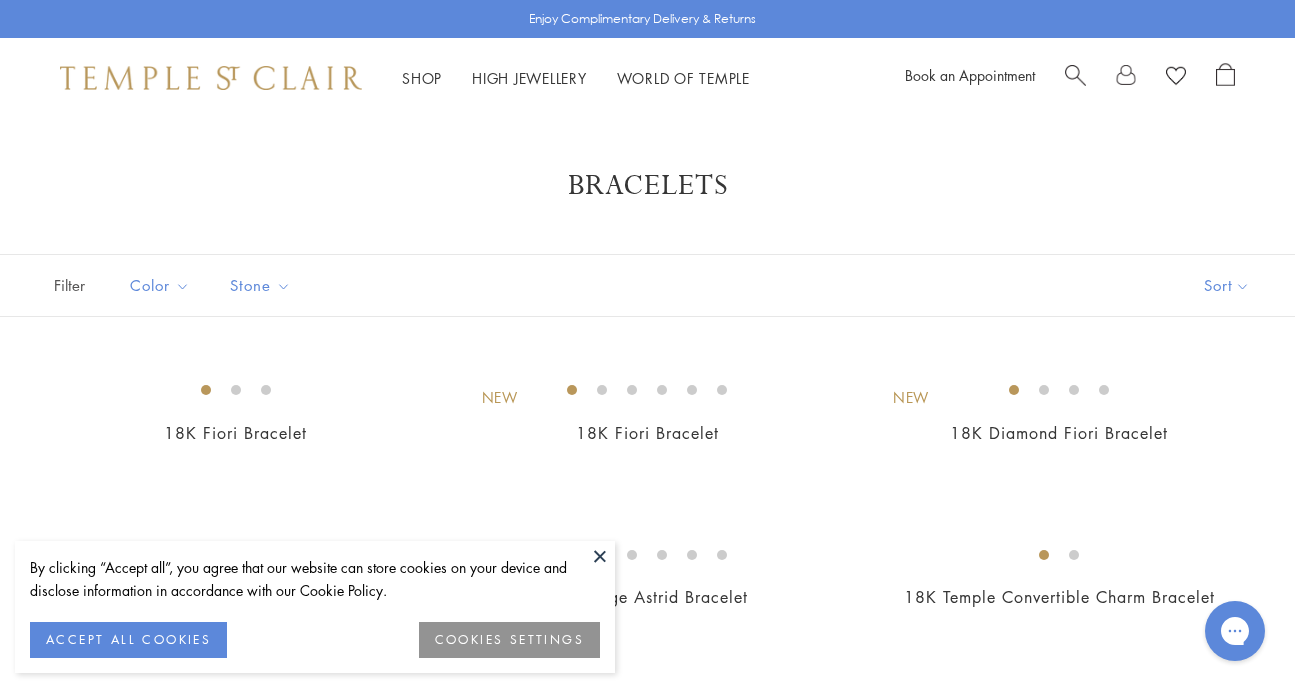 click at bounding box center [600, 556] 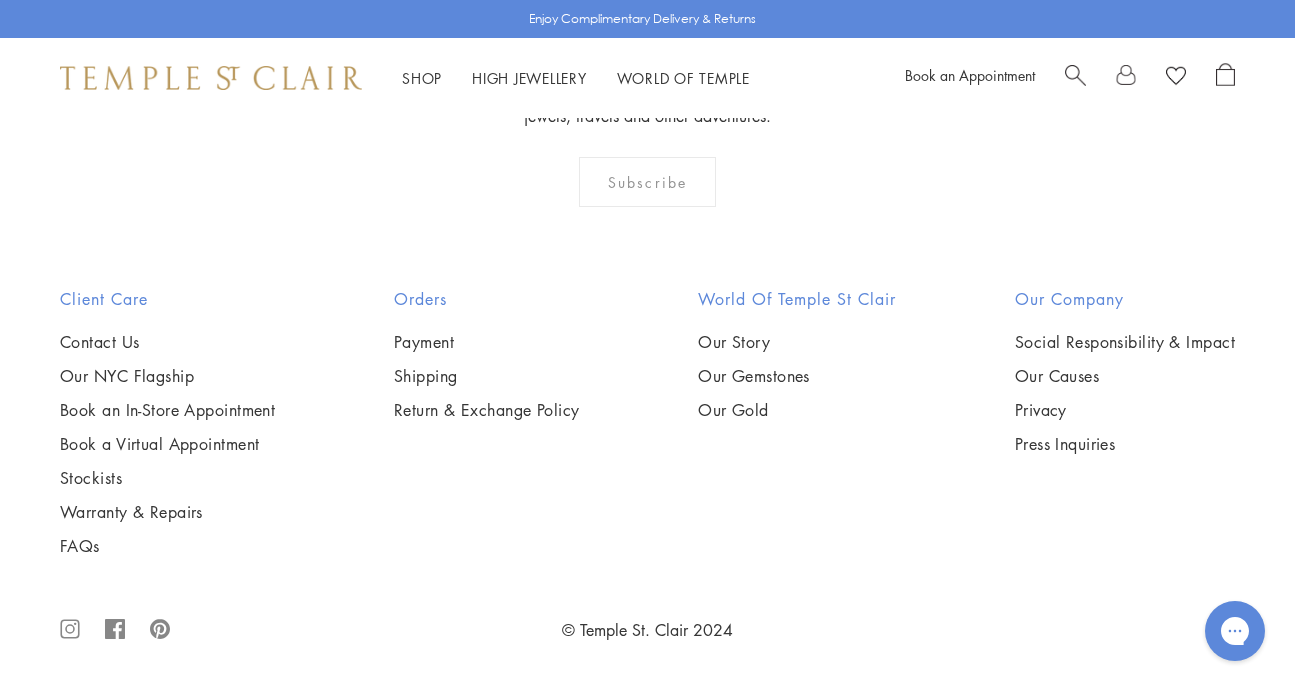 scroll, scrollTop: 6800, scrollLeft: 0, axis: vertical 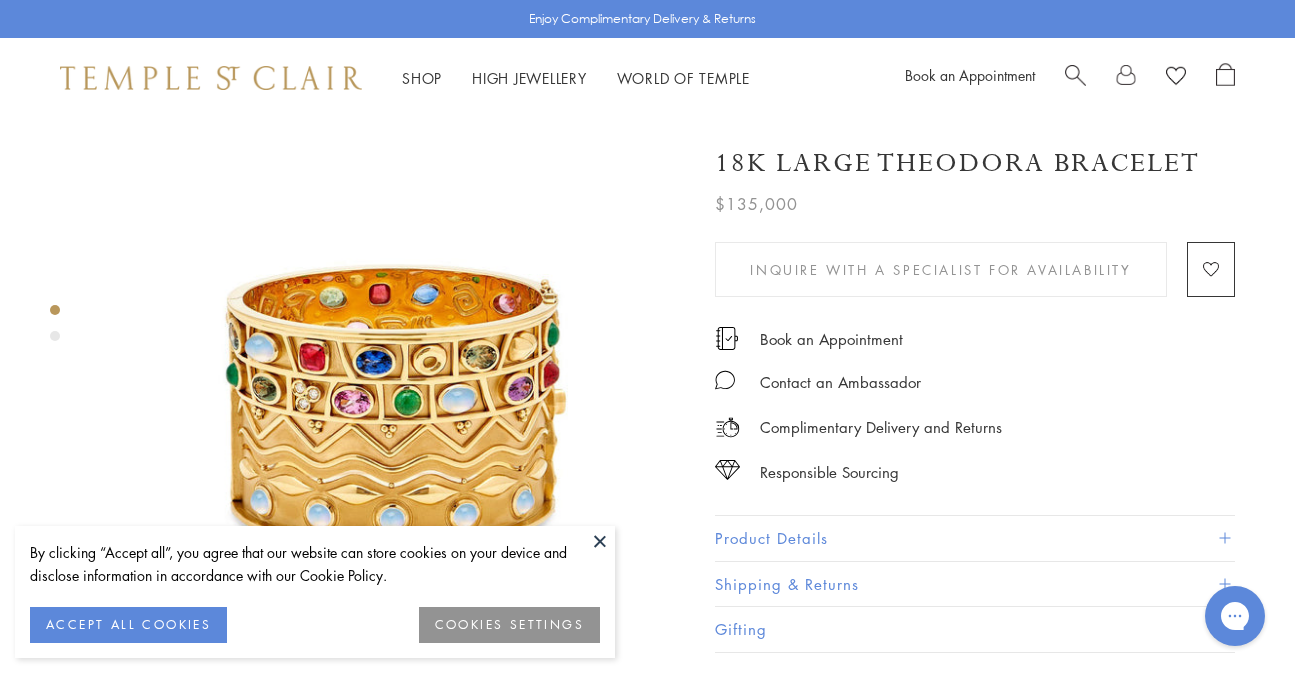 click on "COOKIES SETTINGS" at bounding box center [509, 625] 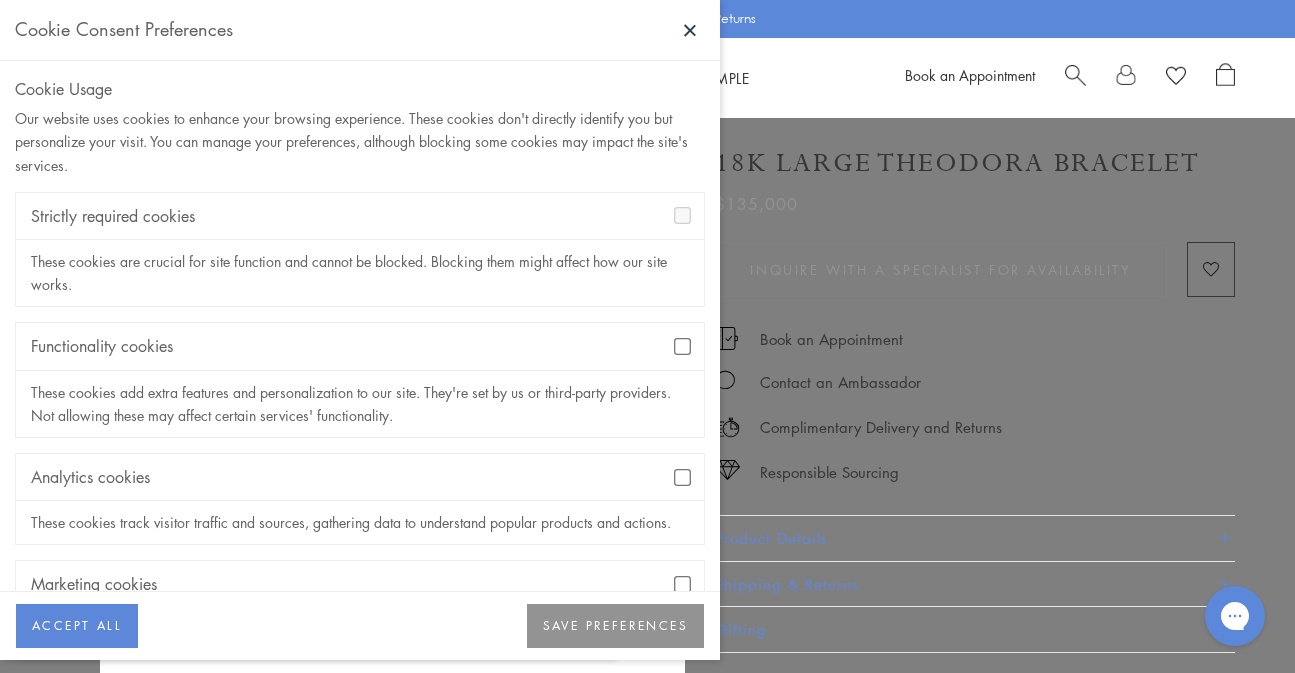click on "Analytics cookies" at bounding box center (360, 477) 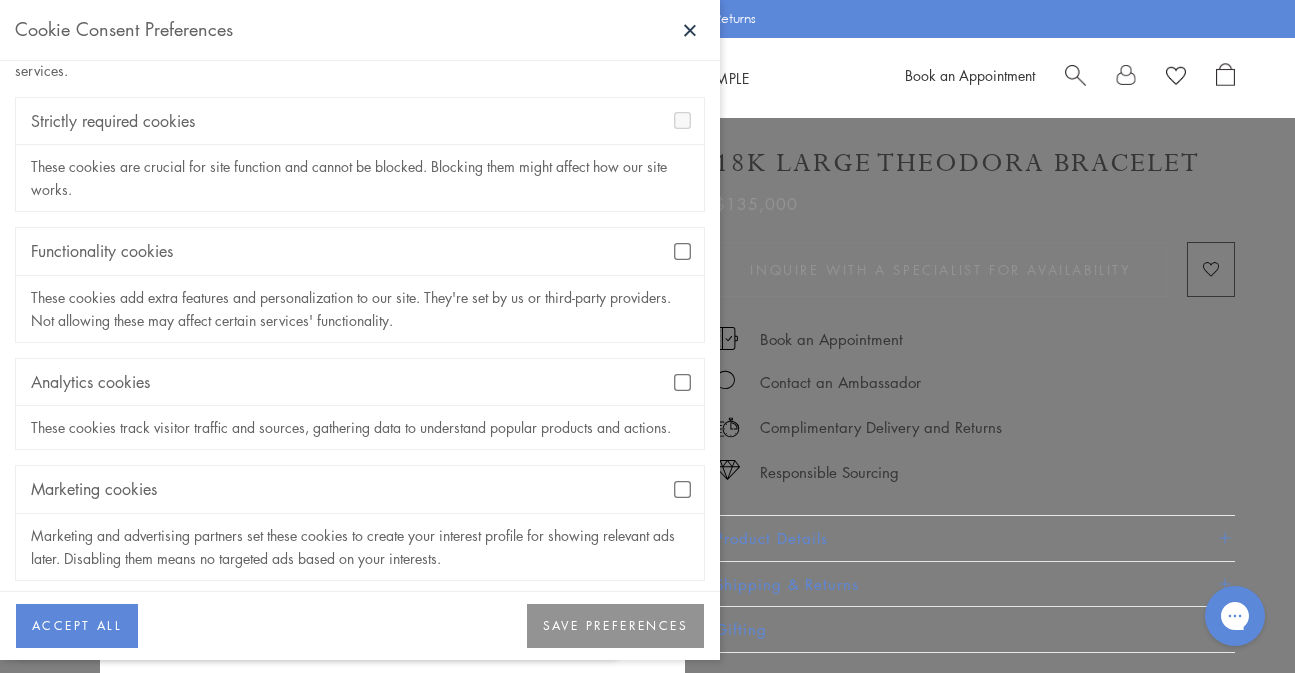 click on "ACCEPT ALL" at bounding box center (77, 626) 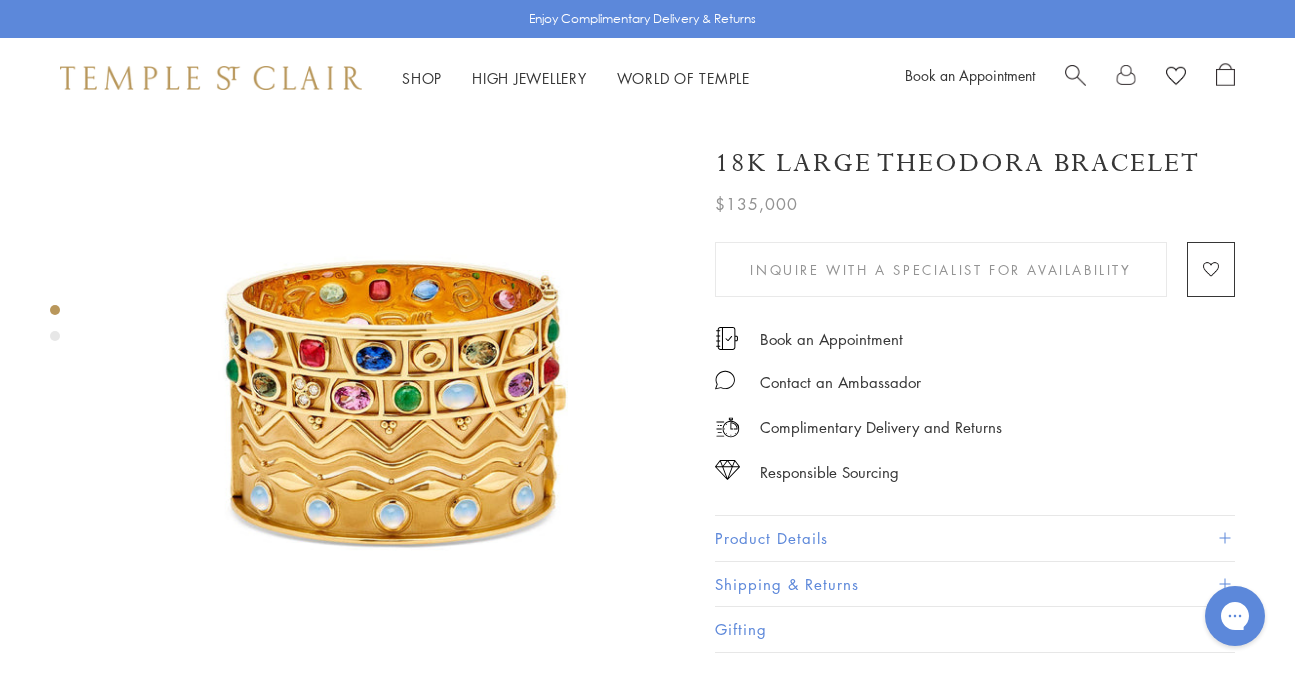 scroll, scrollTop: 0, scrollLeft: 0, axis: both 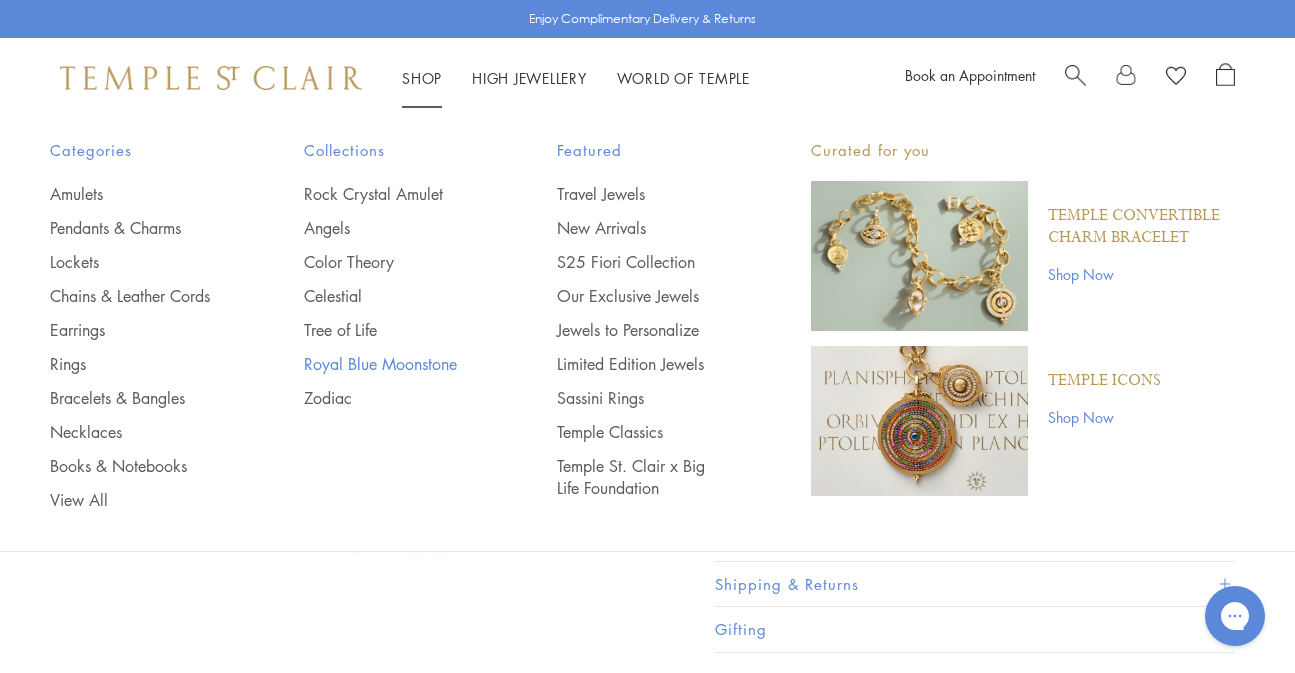 click on "Royal Blue Moonstone" at bounding box center [391, 364] 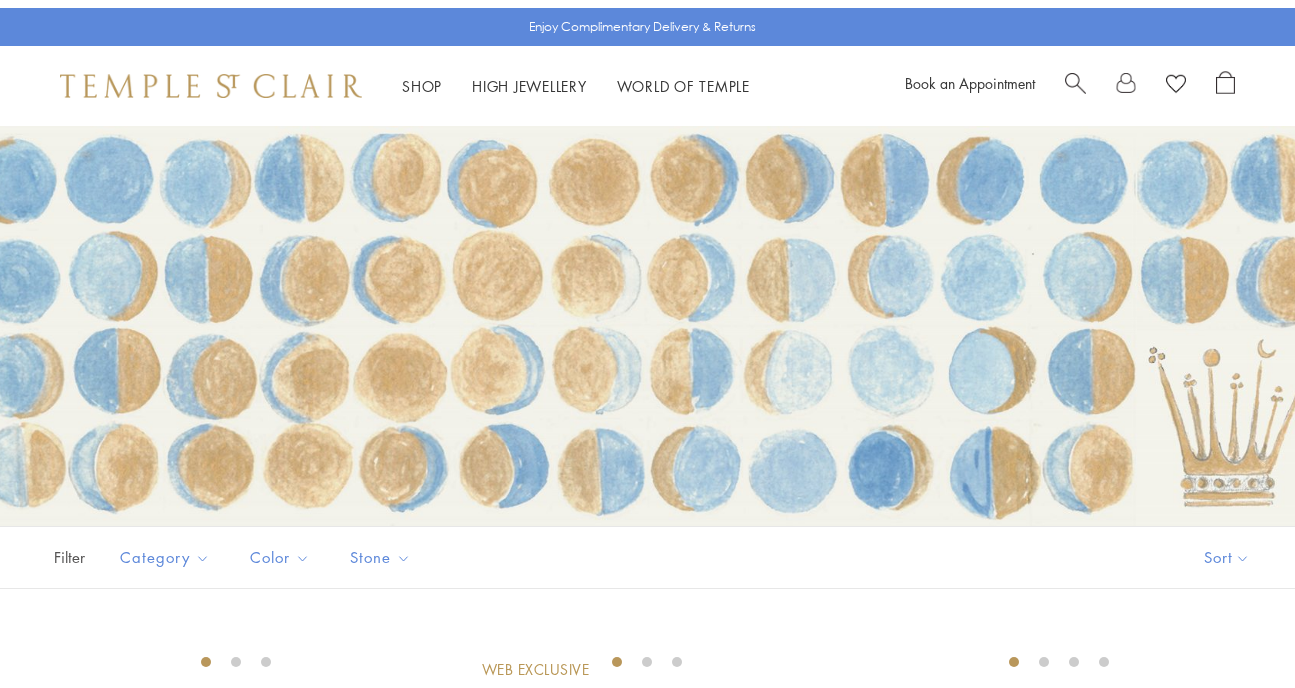scroll, scrollTop: 0, scrollLeft: 0, axis: both 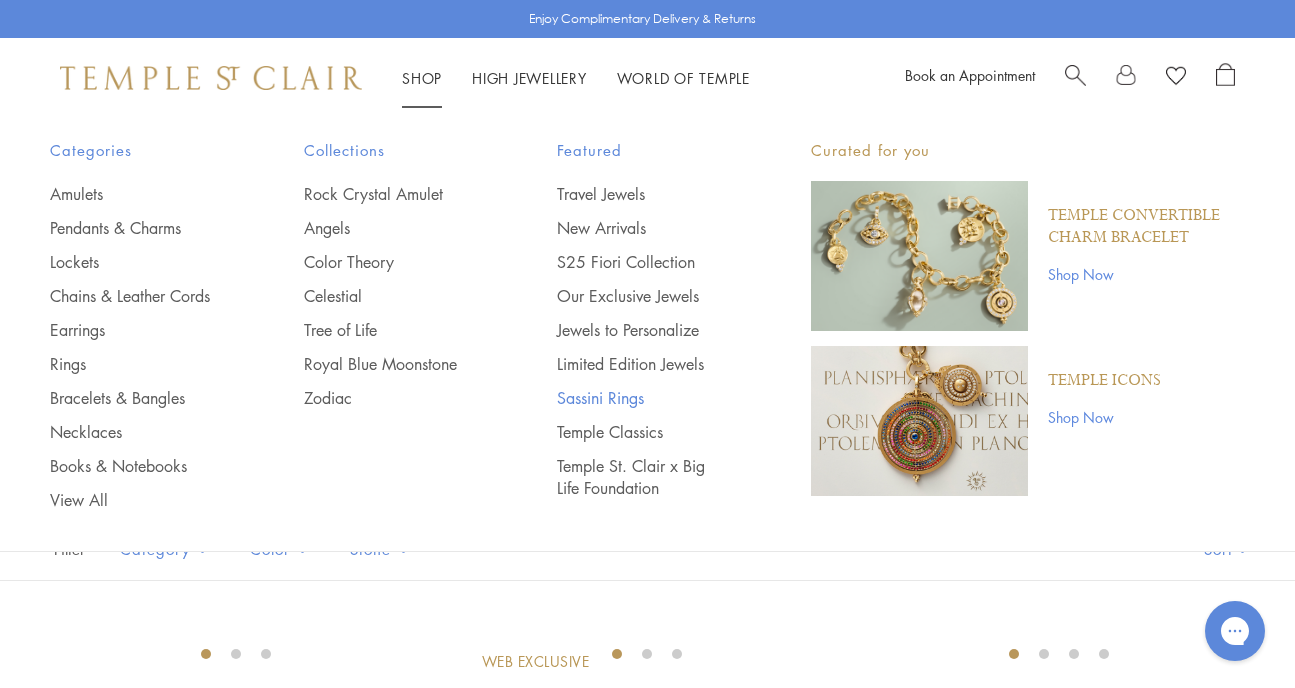 click on "Sassini Rings" at bounding box center [644, 398] 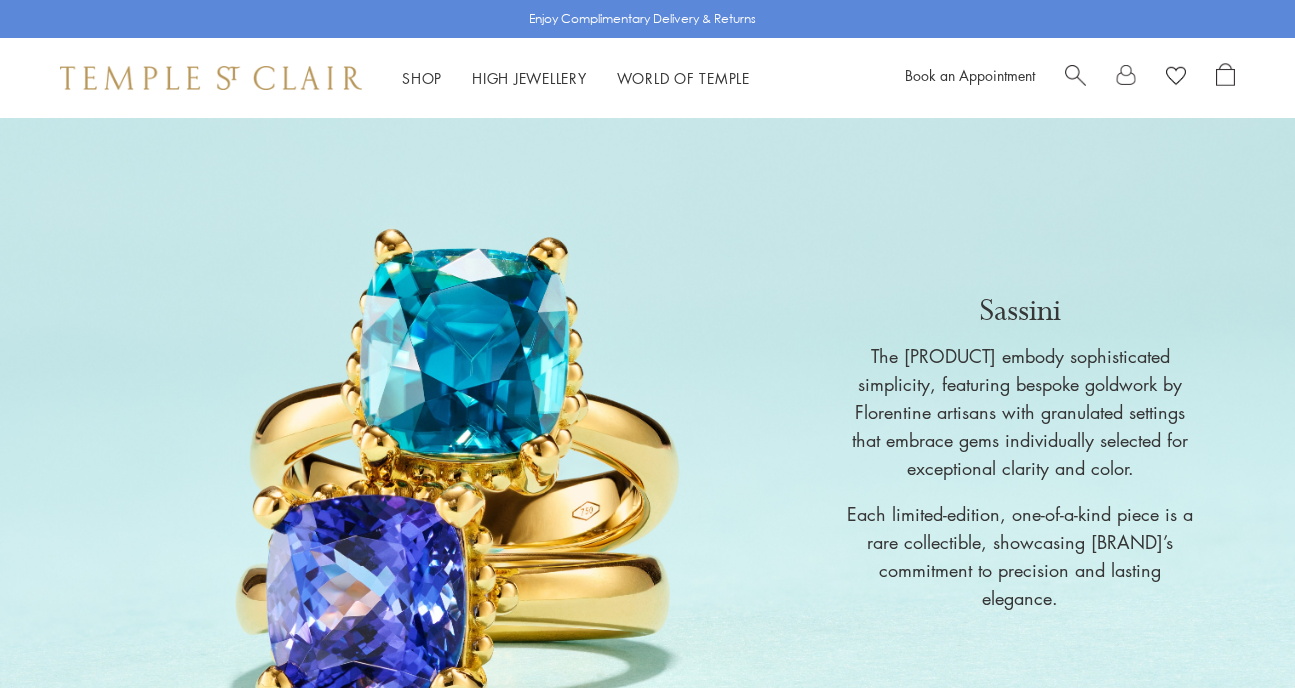 scroll, scrollTop: 0, scrollLeft: 0, axis: both 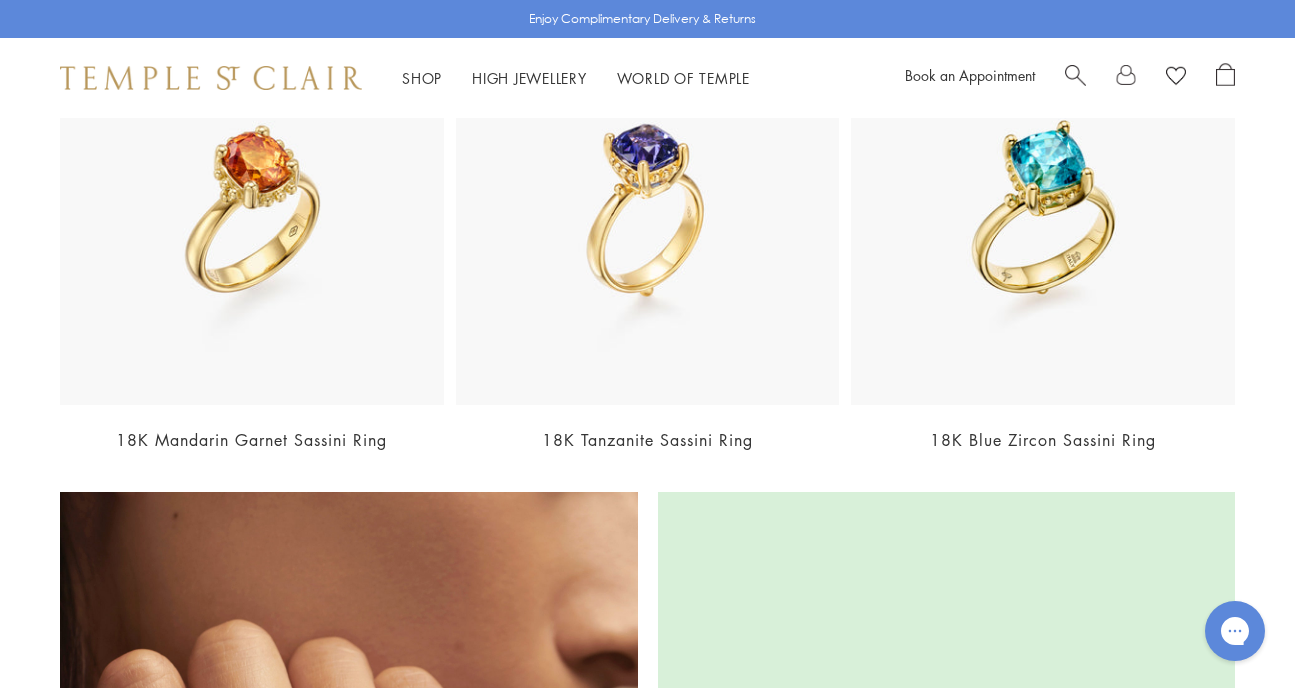 click at bounding box center [648, 213] 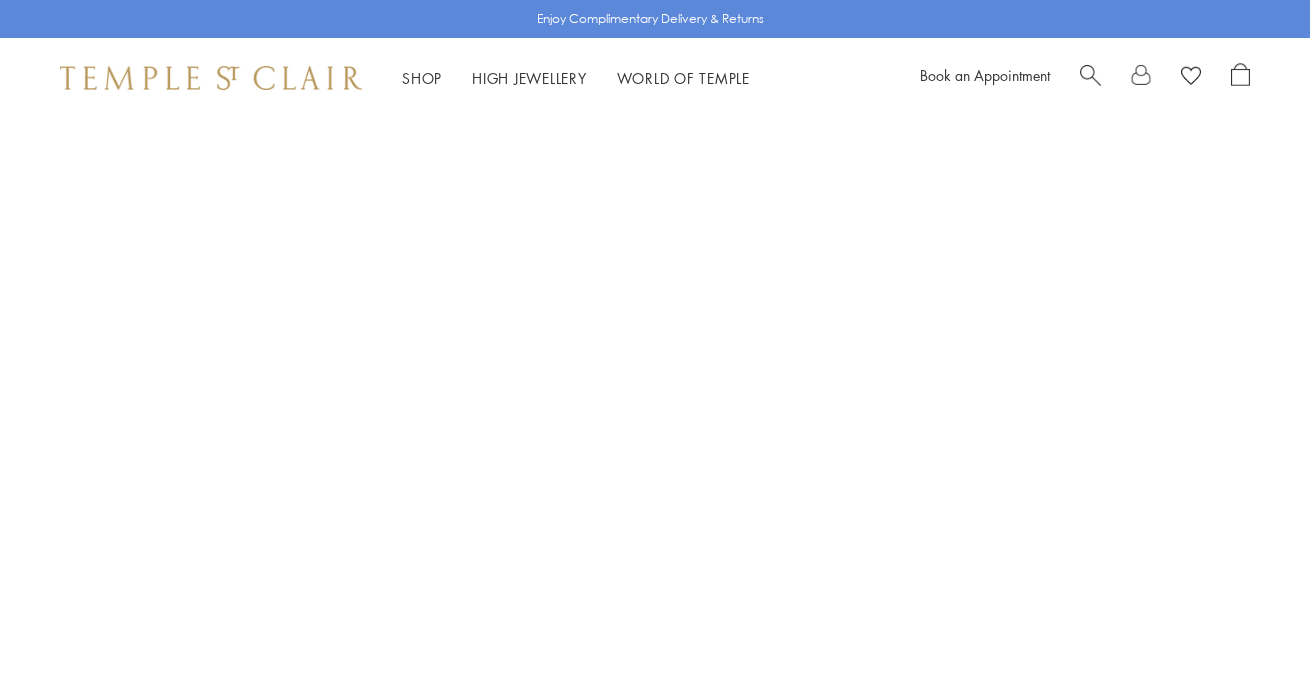 scroll, scrollTop: 0, scrollLeft: 0, axis: both 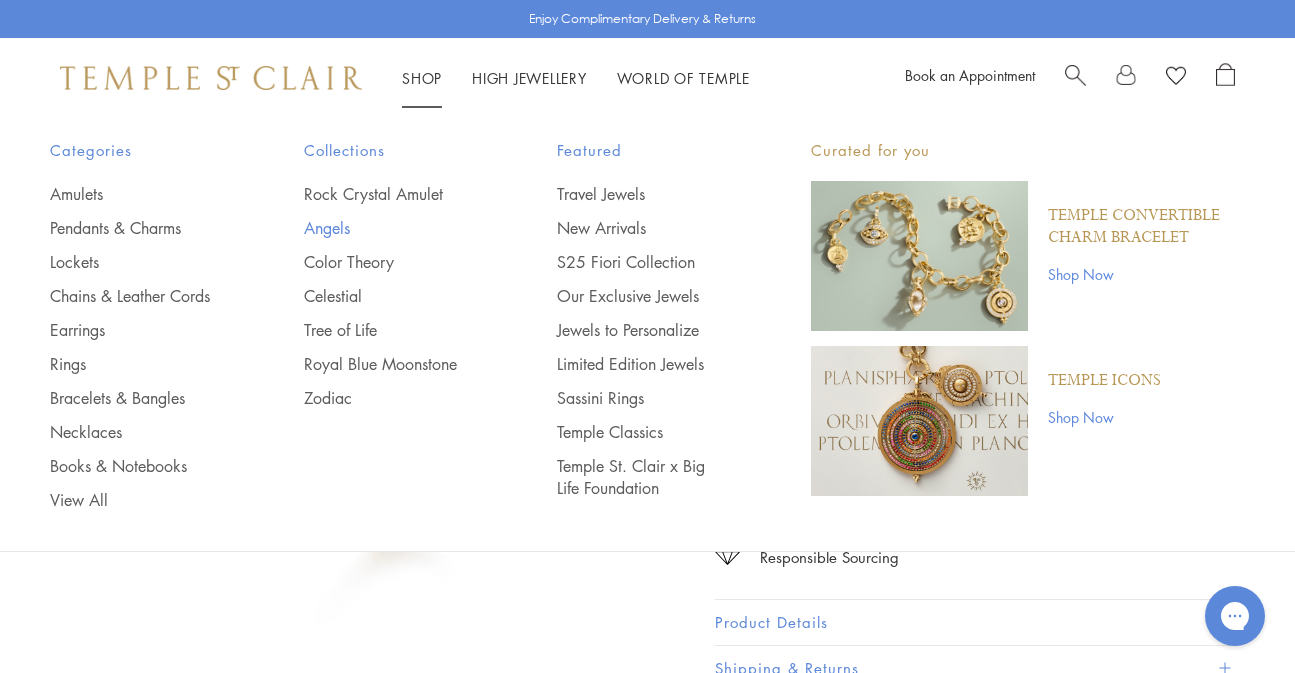 click on "Angels" at bounding box center [391, 228] 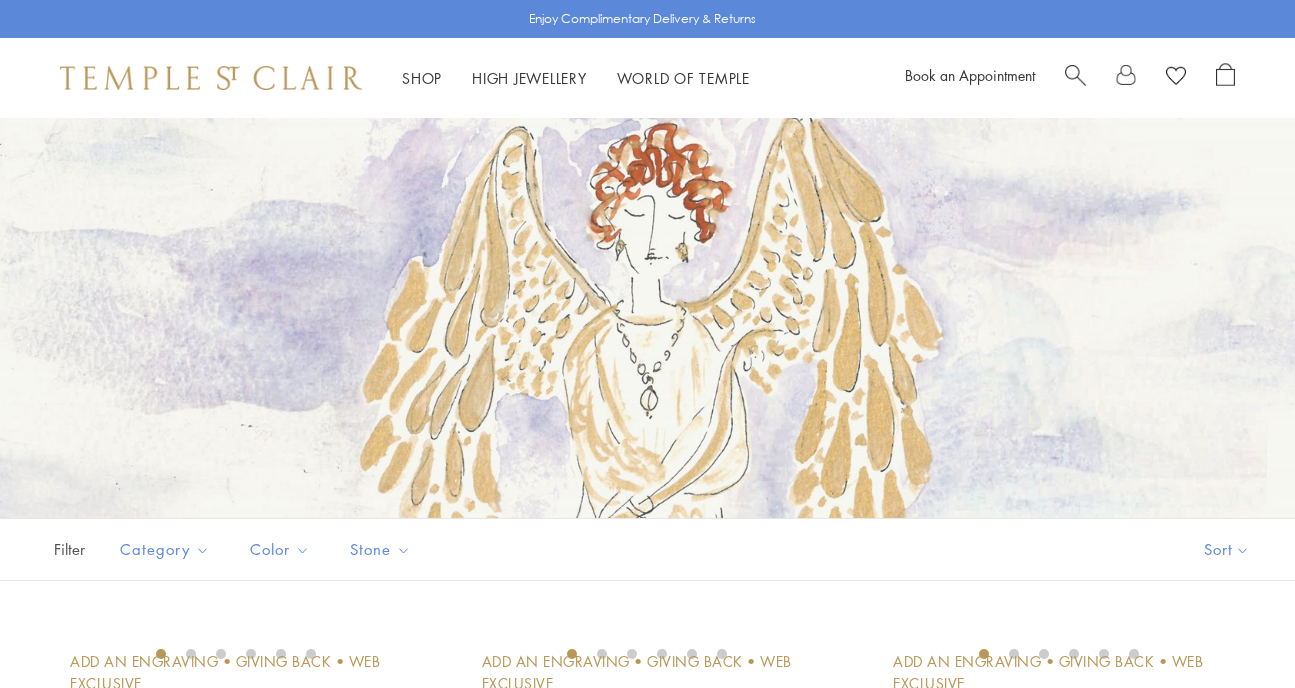 scroll, scrollTop: 0, scrollLeft: 0, axis: both 